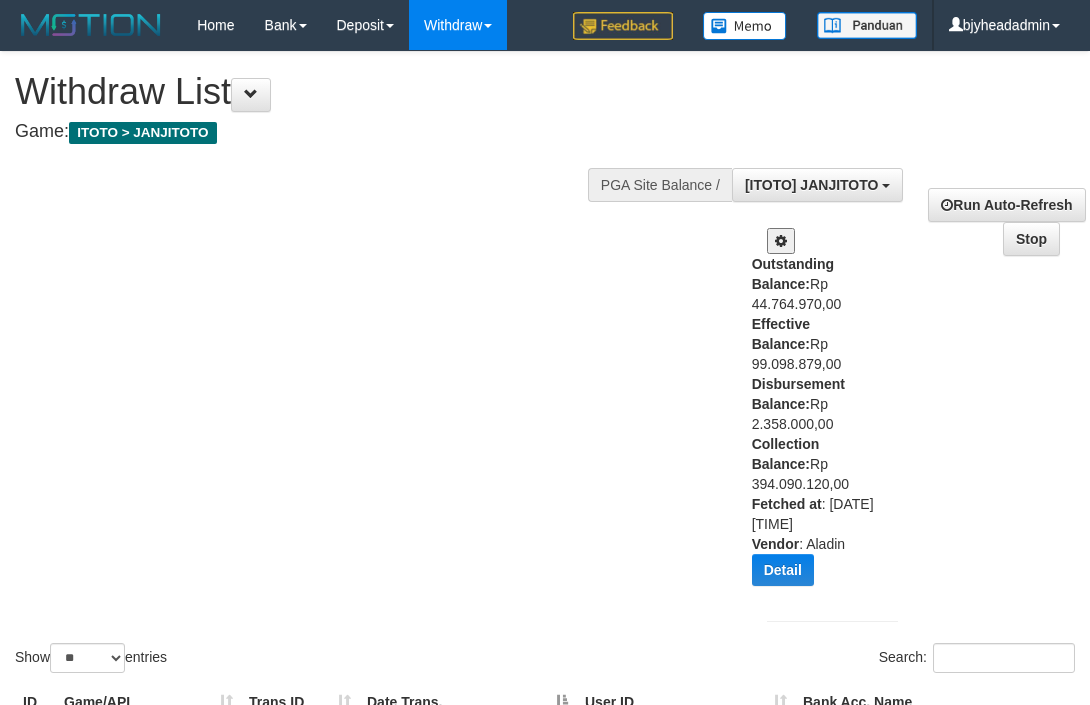 select on "**" 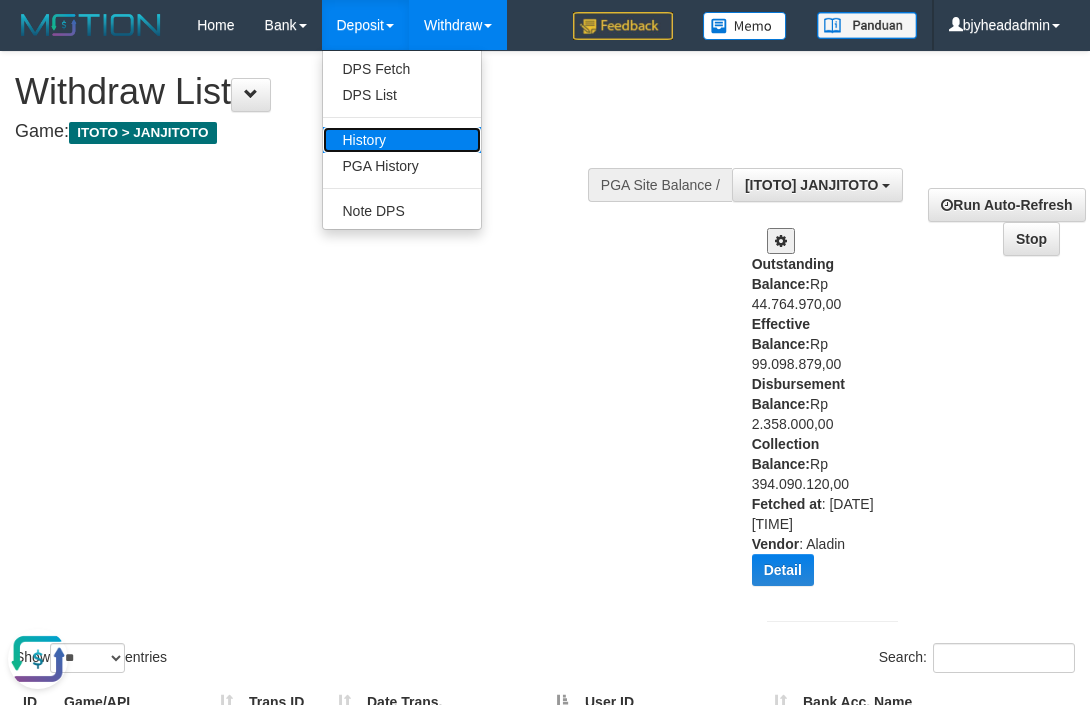 click on "History" at bounding box center (402, 140) 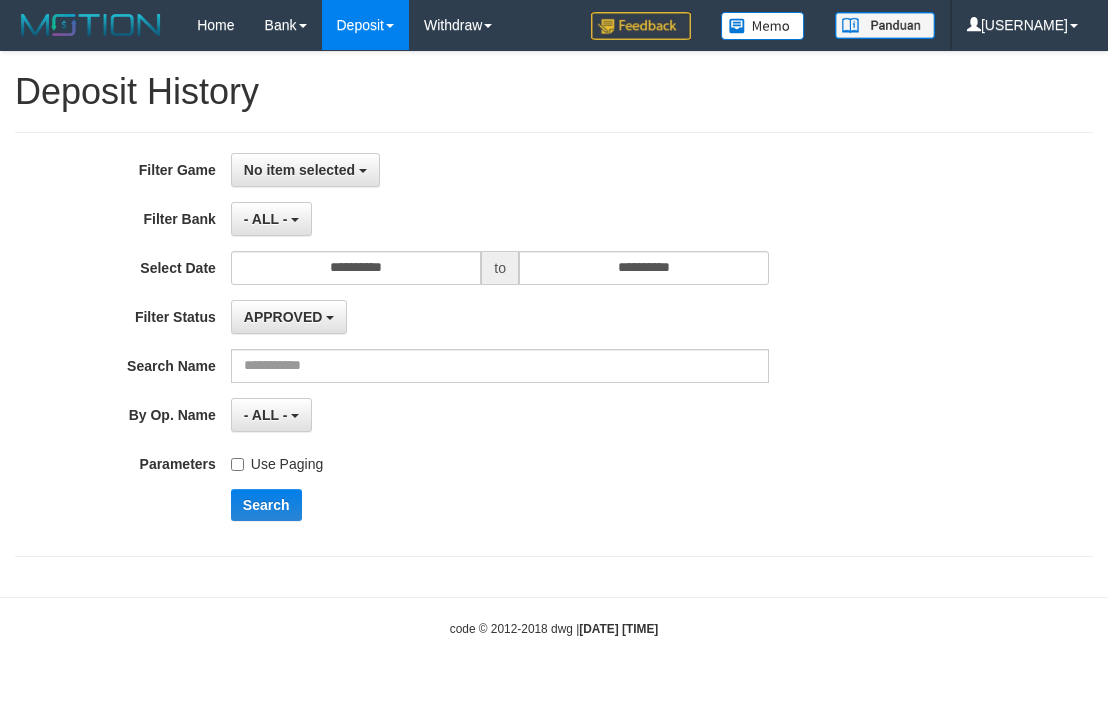 select 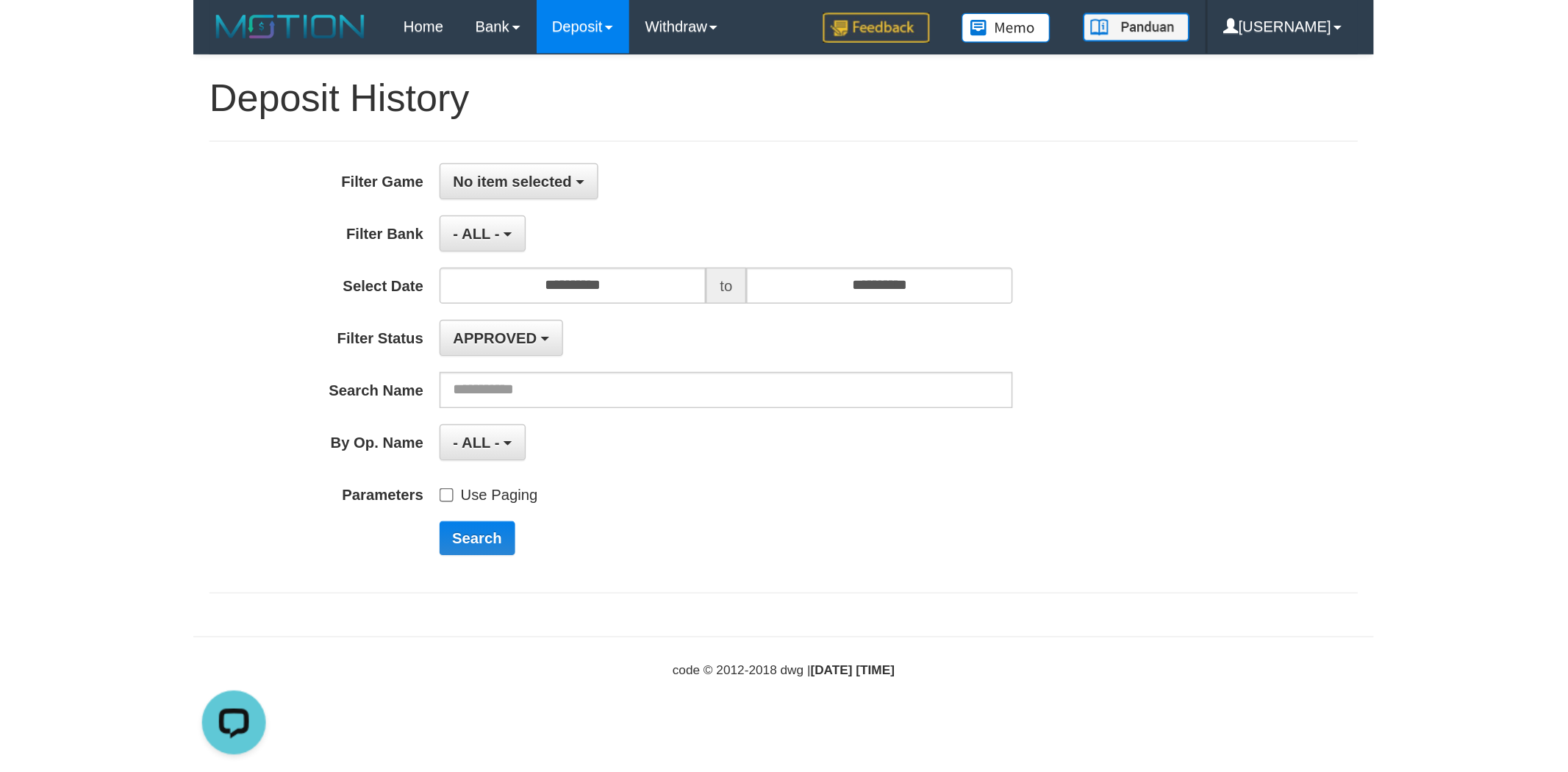 scroll, scrollTop: 0, scrollLeft: 0, axis: both 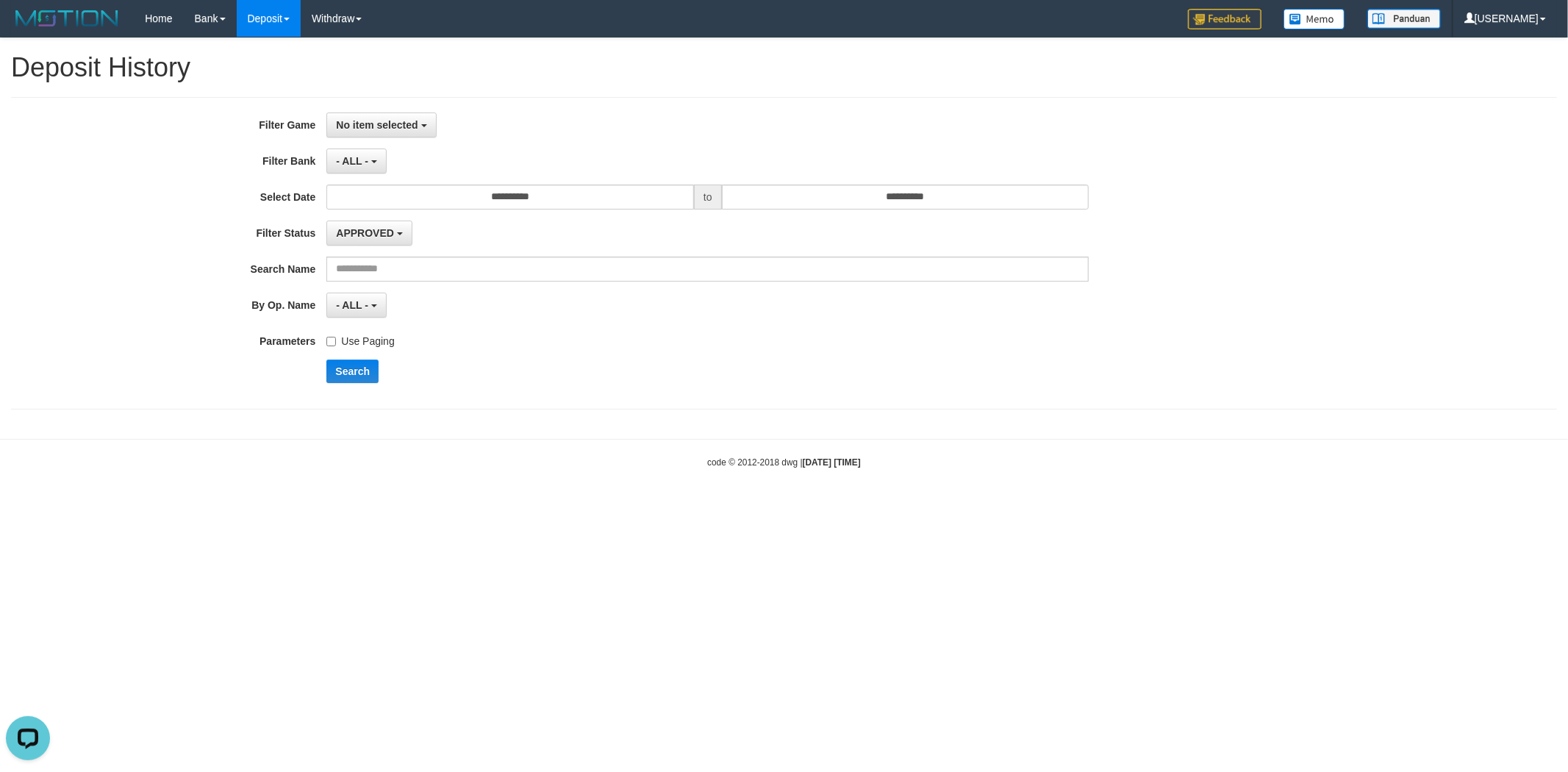 click on "**********" at bounding box center [784, 253] 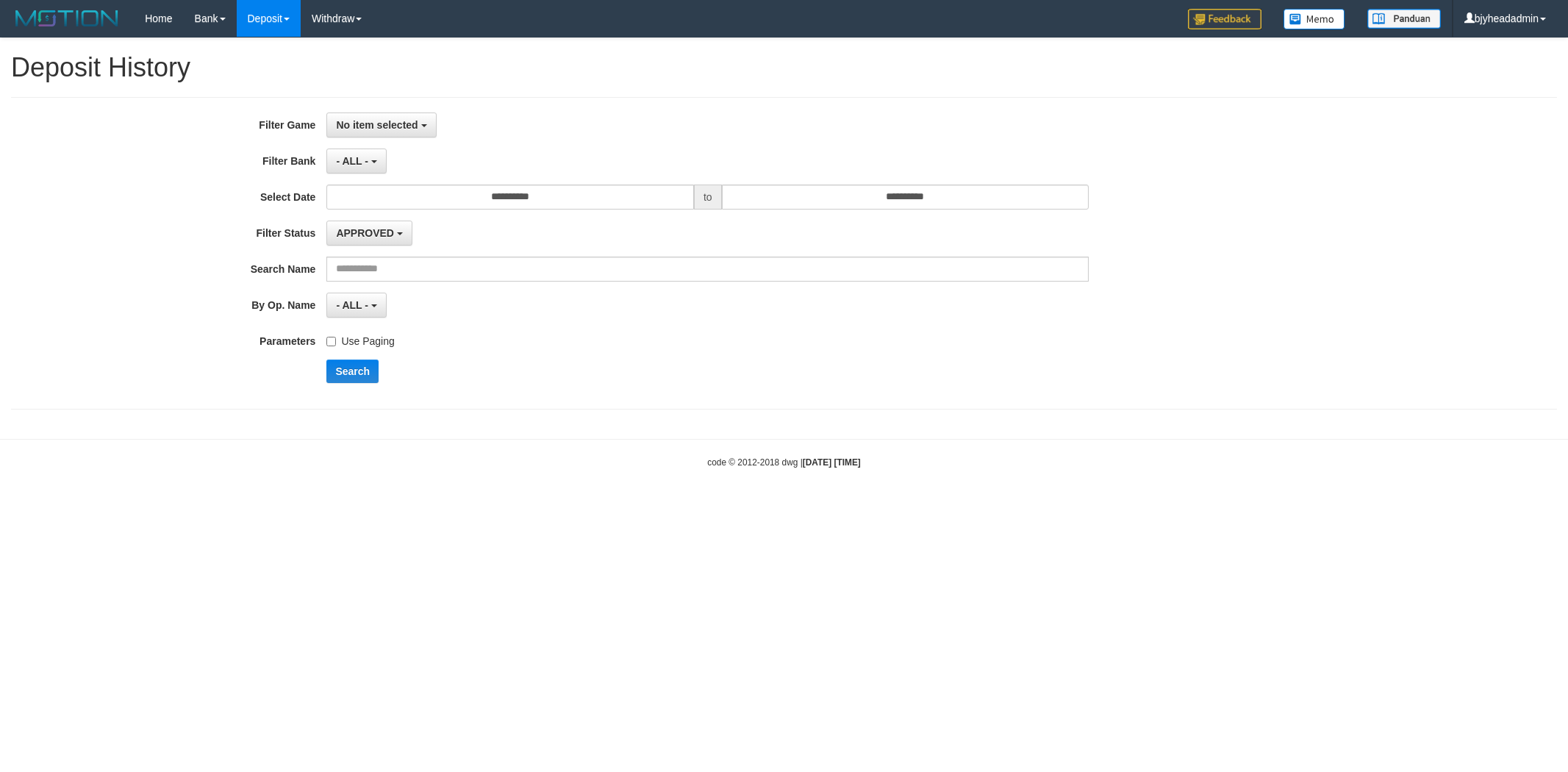 select 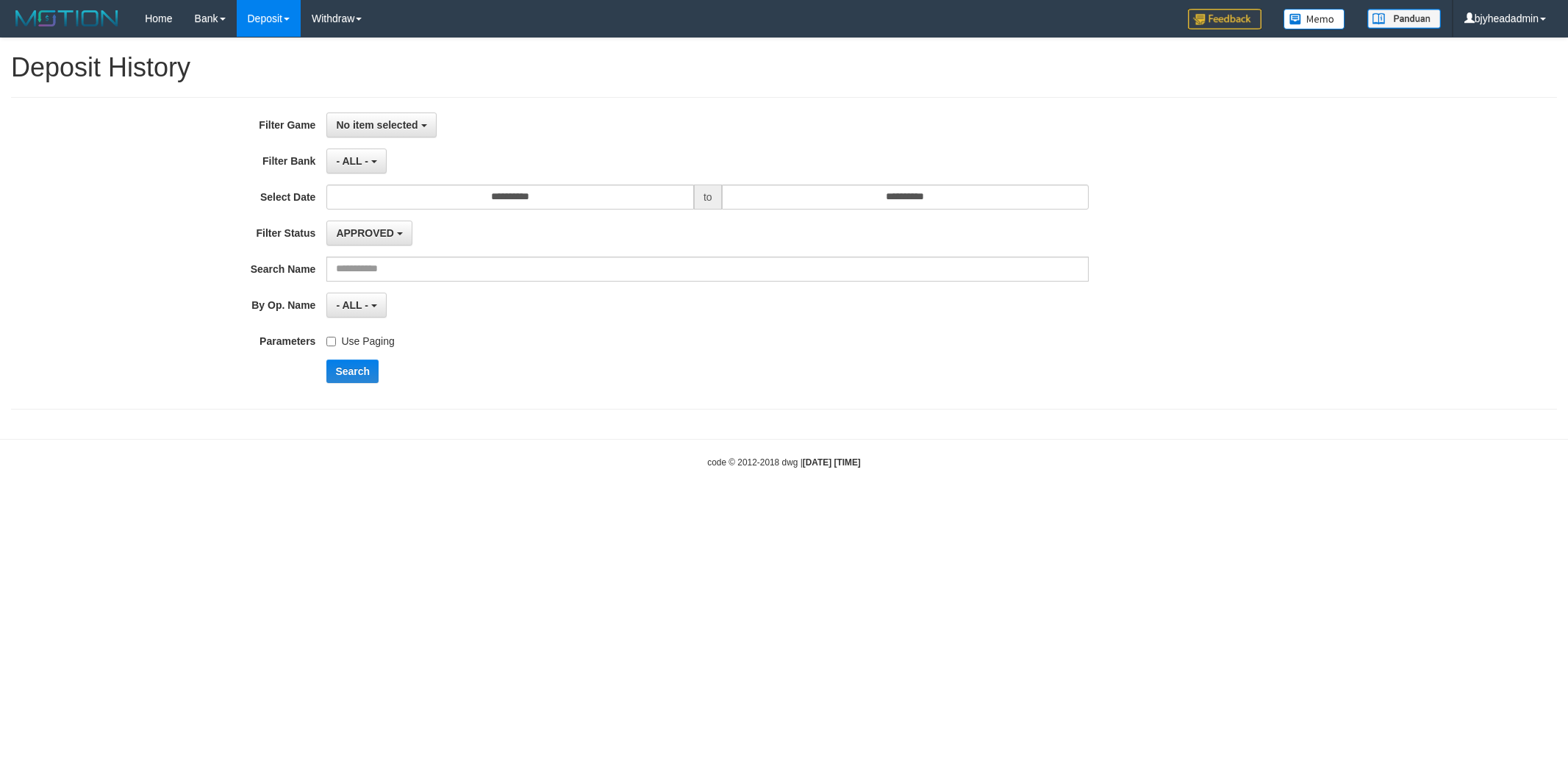 scroll, scrollTop: 0, scrollLeft: 0, axis: both 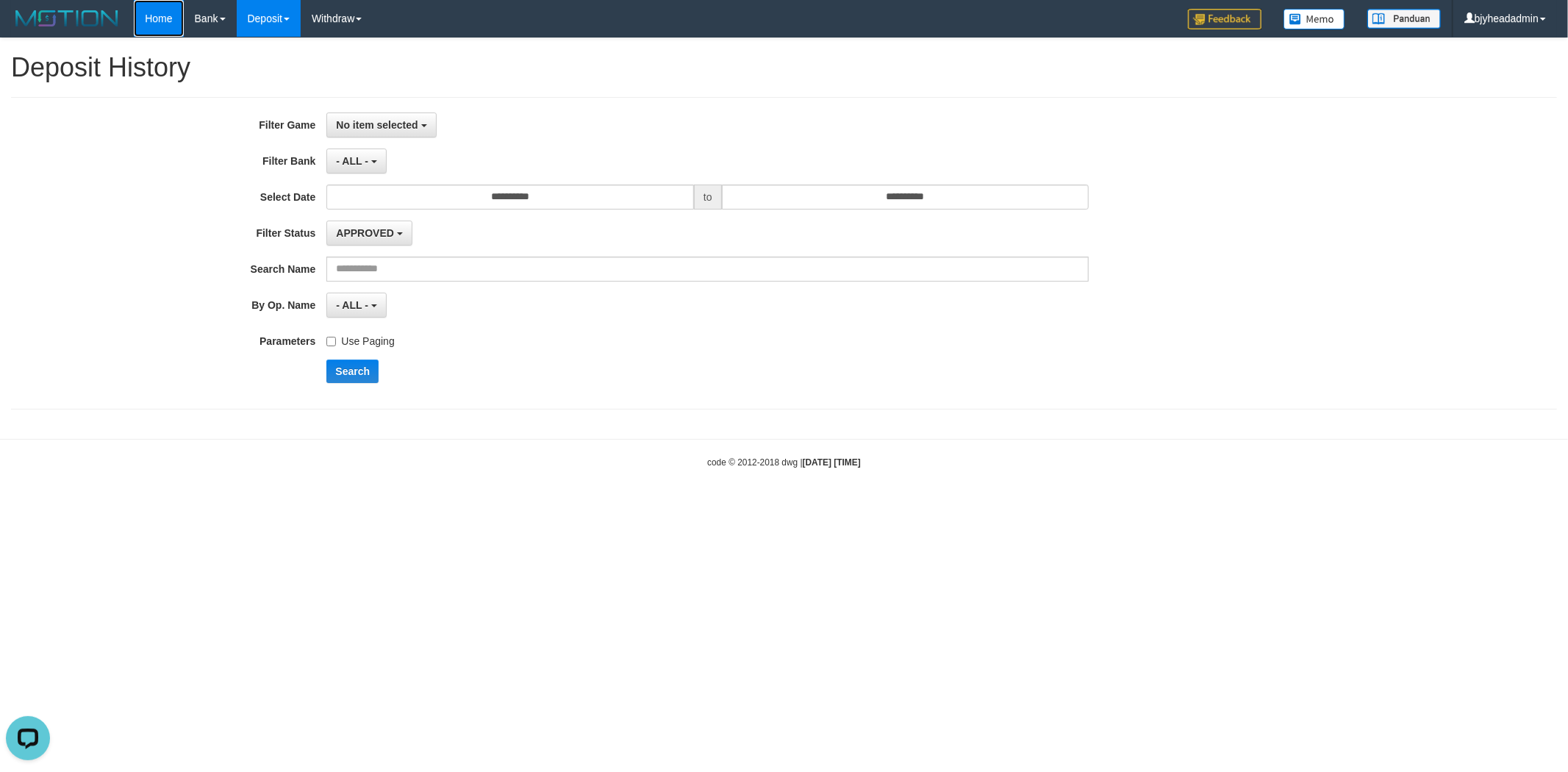 click on "Home" at bounding box center [158, 18] 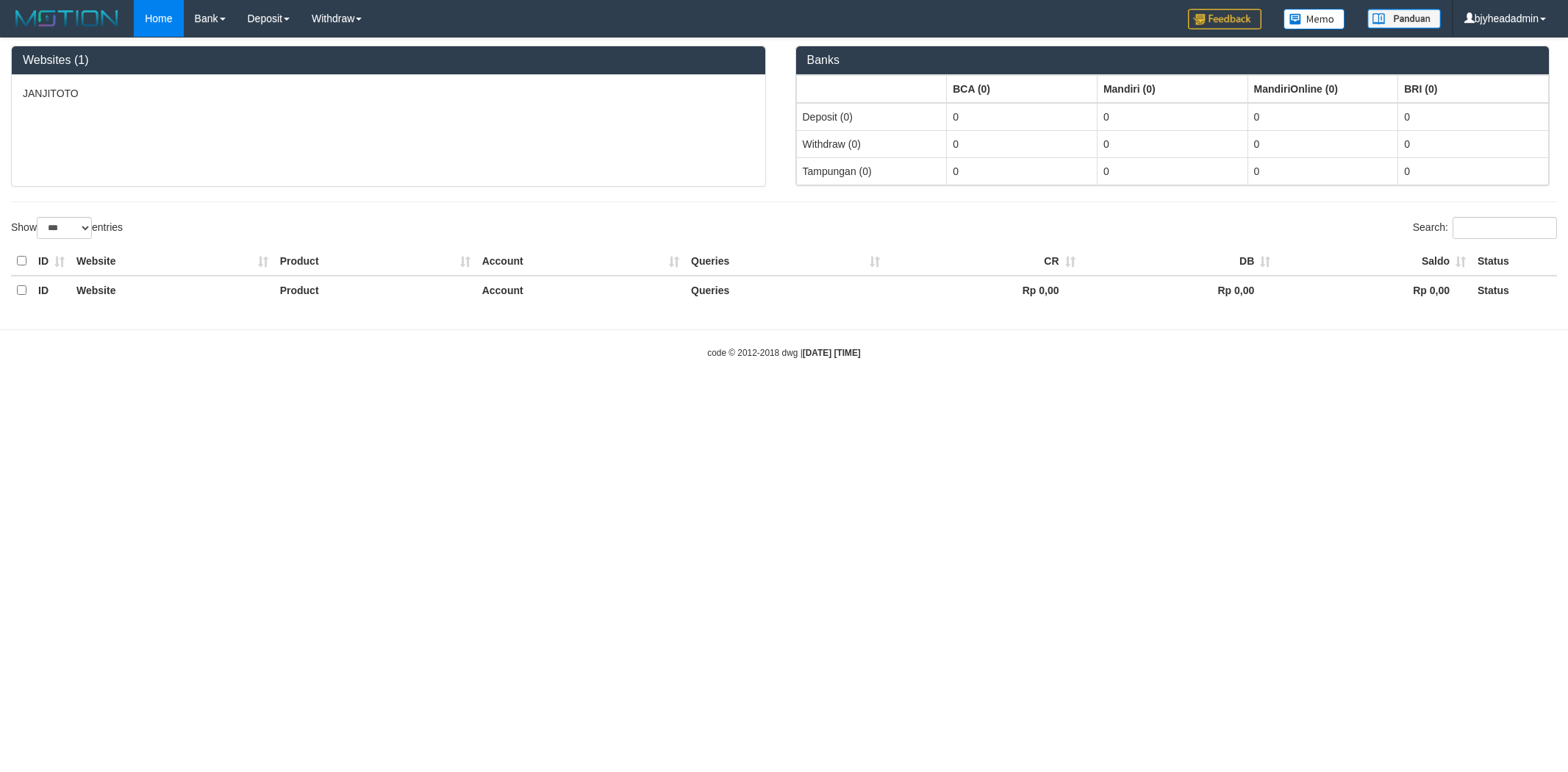 select on "***" 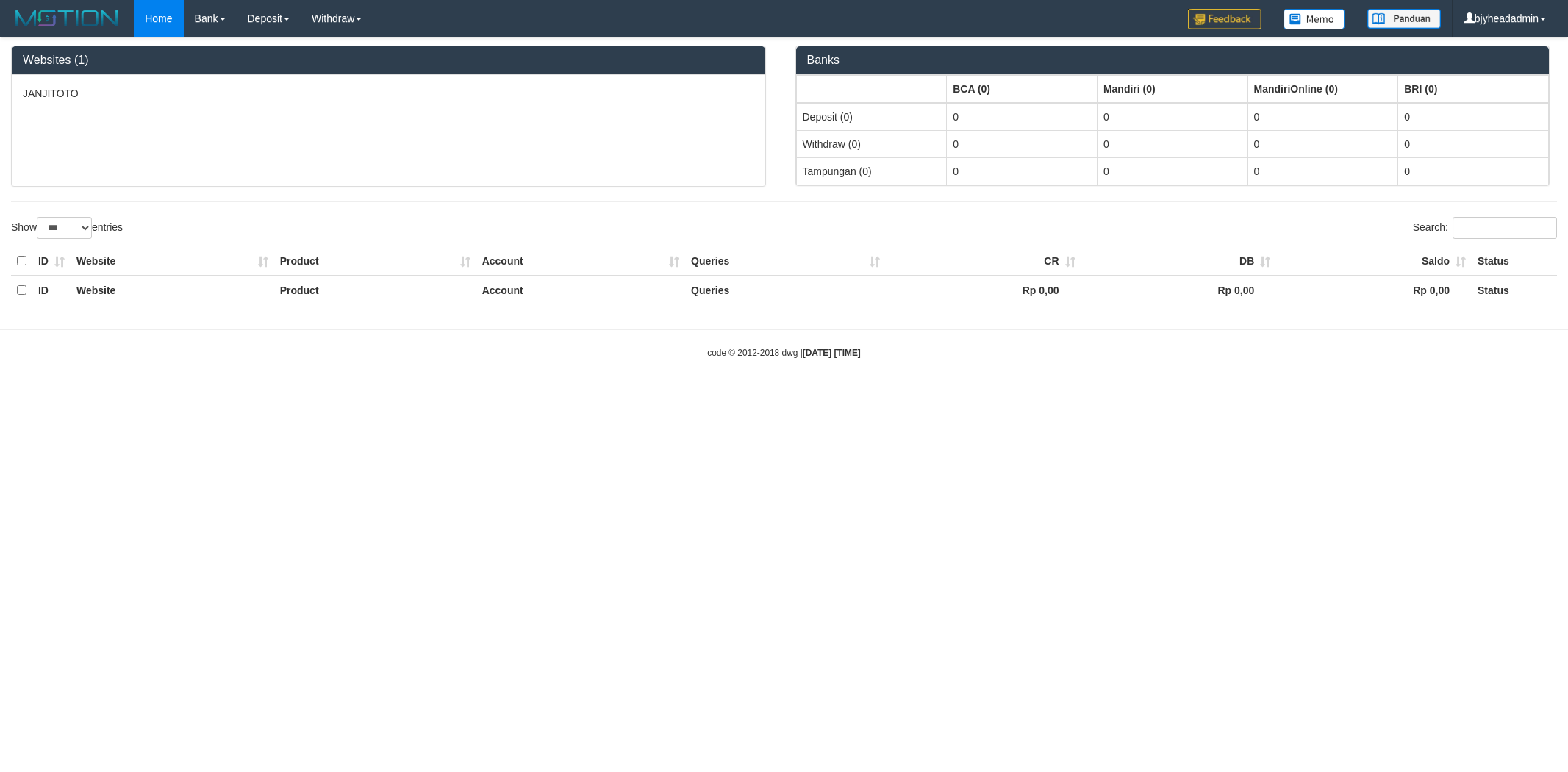 scroll, scrollTop: 0, scrollLeft: 0, axis: both 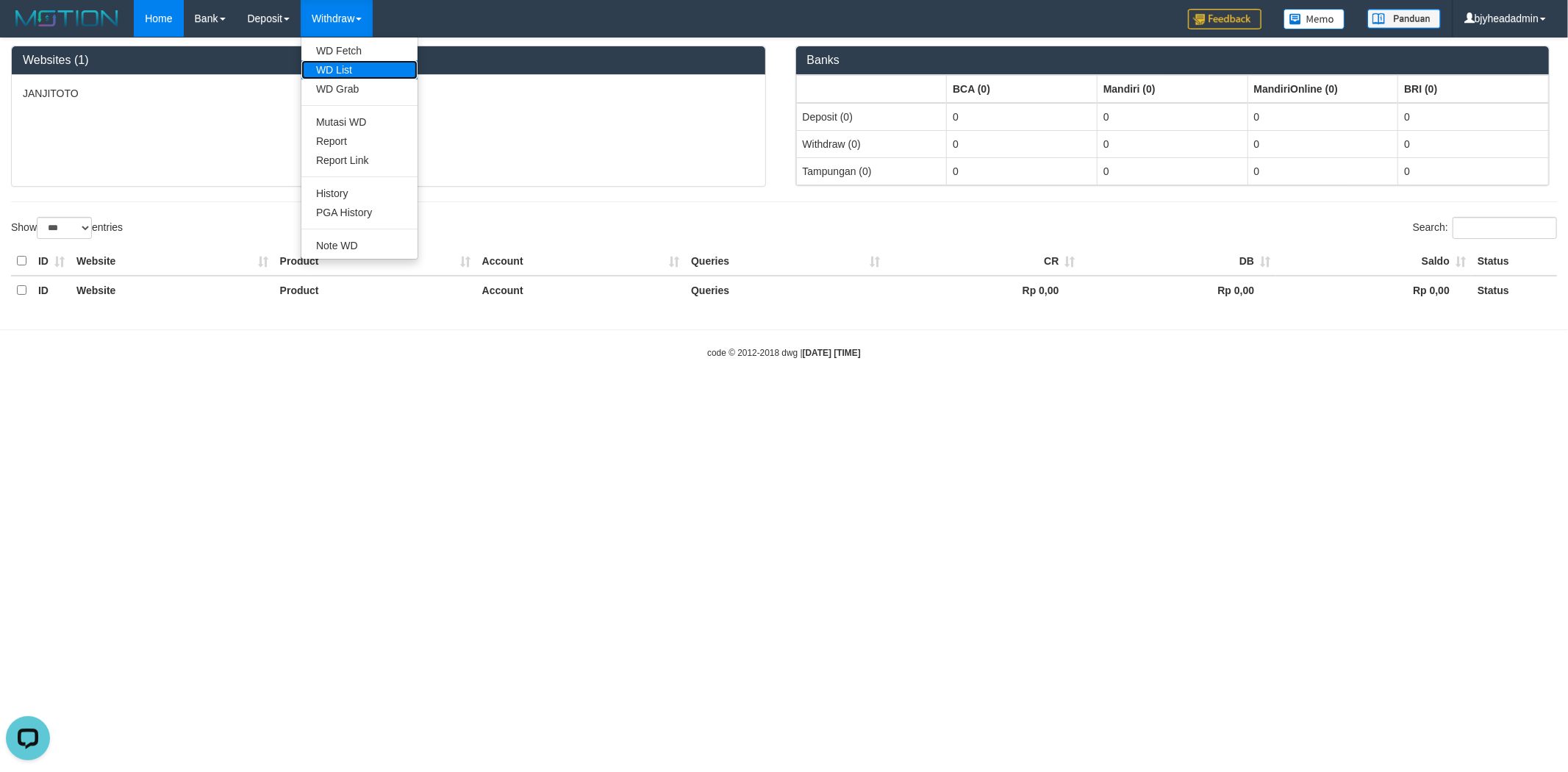 click on "WD List" at bounding box center (359, 70) 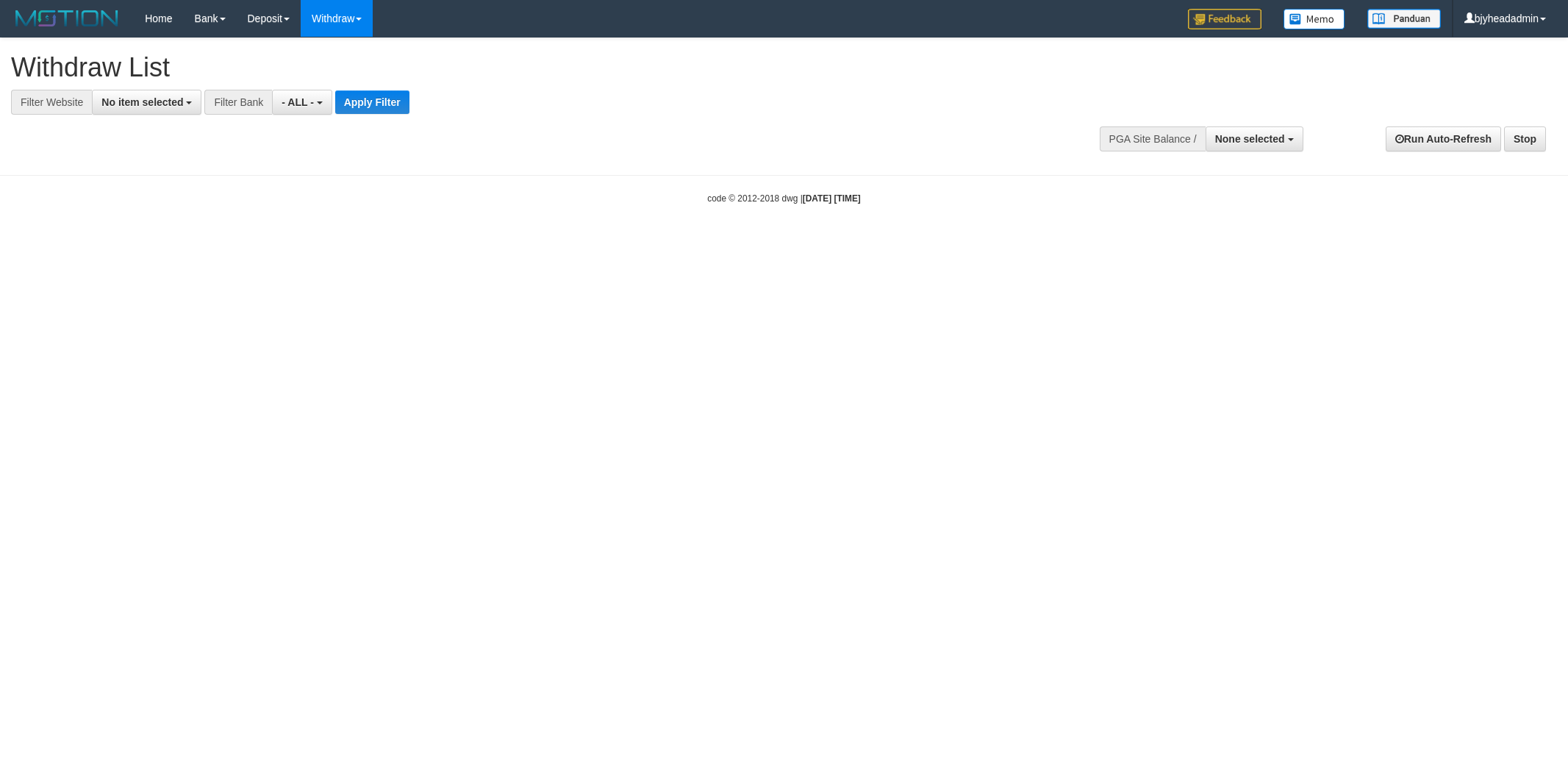 select 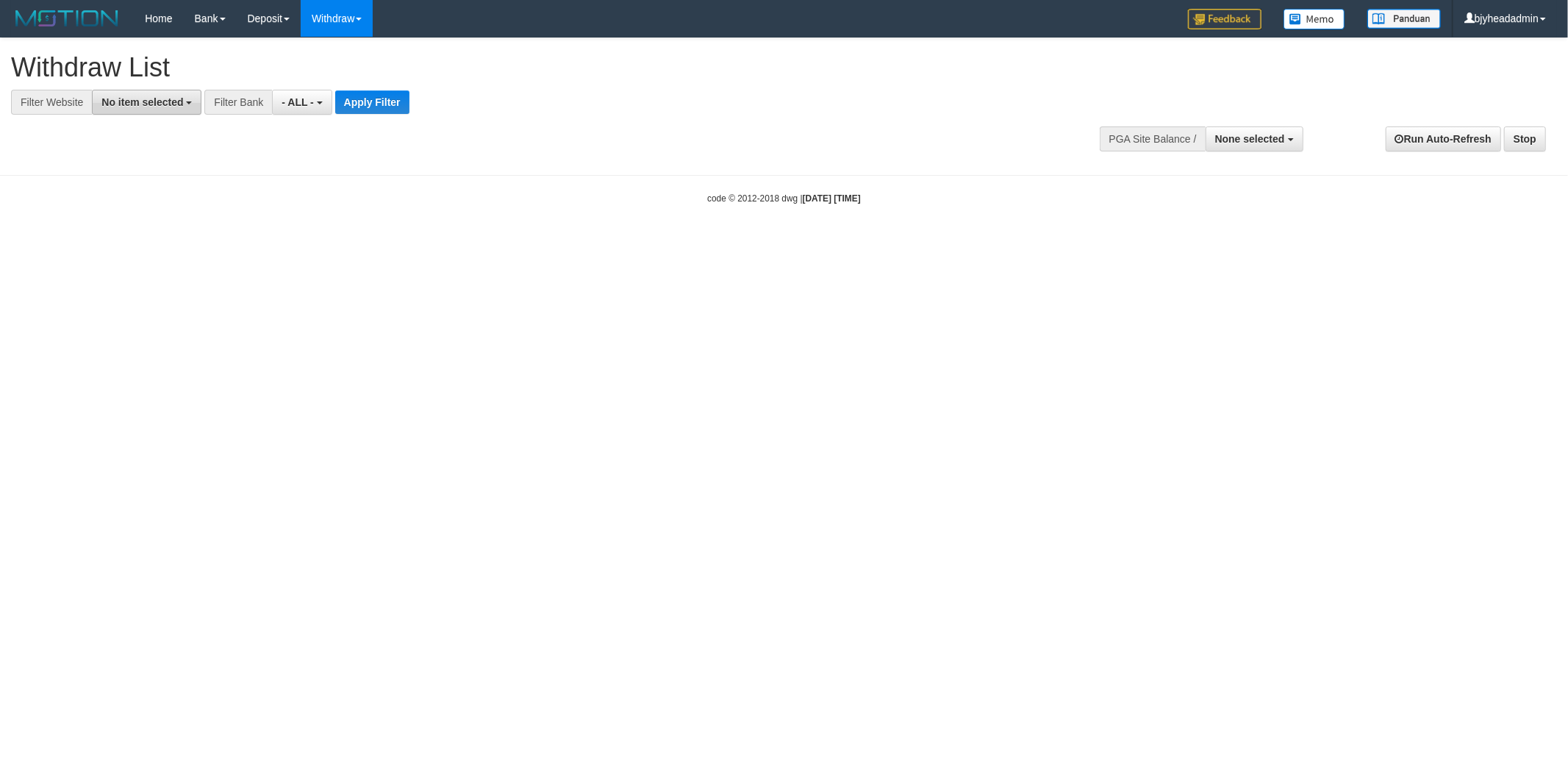 click on "No item selected" at bounding box center [142, 102] 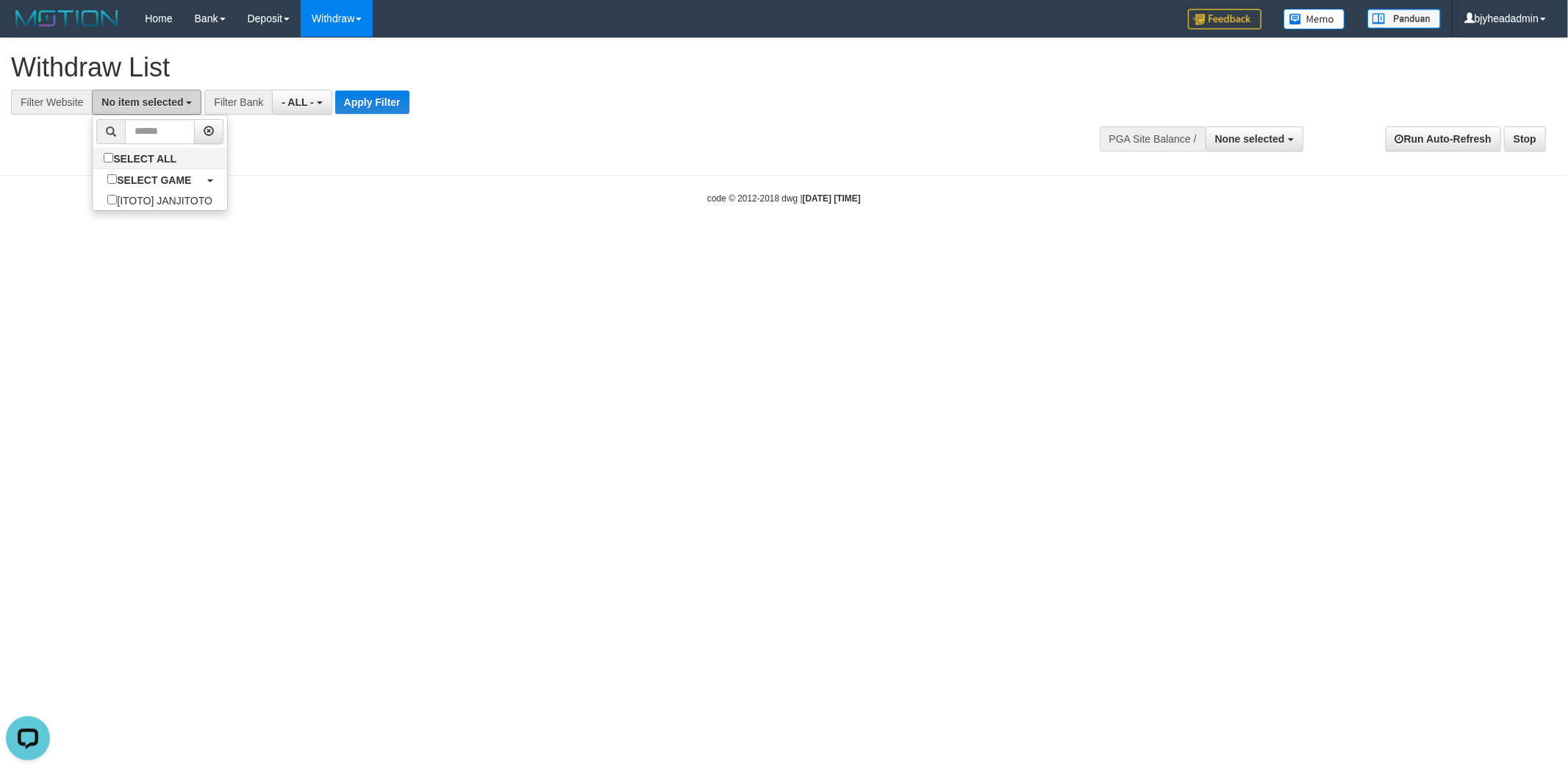 scroll, scrollTop: 0, scrollLeft: 0, axis: both 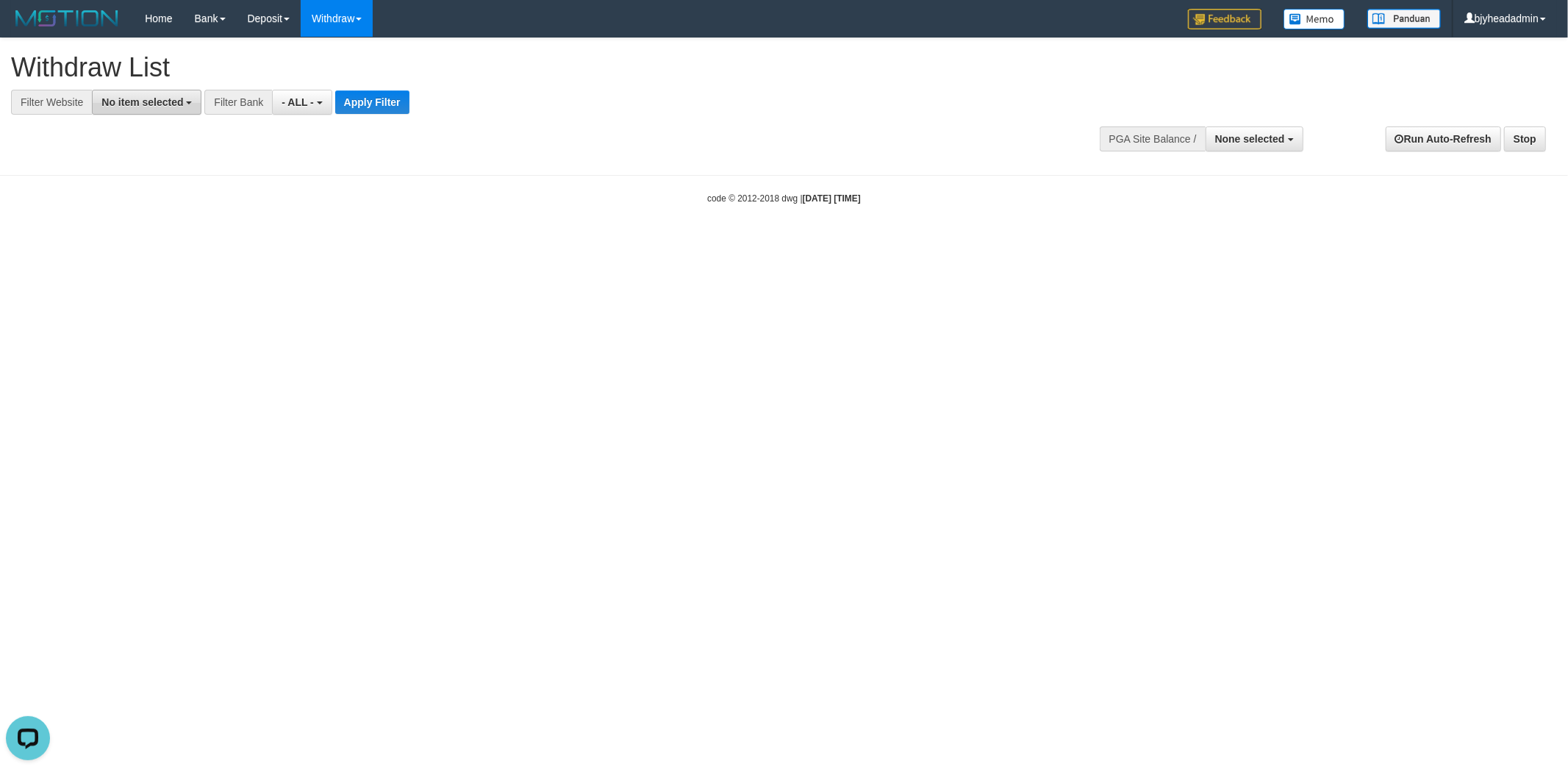 click on "No item selected" at bounding box center [142, 102] 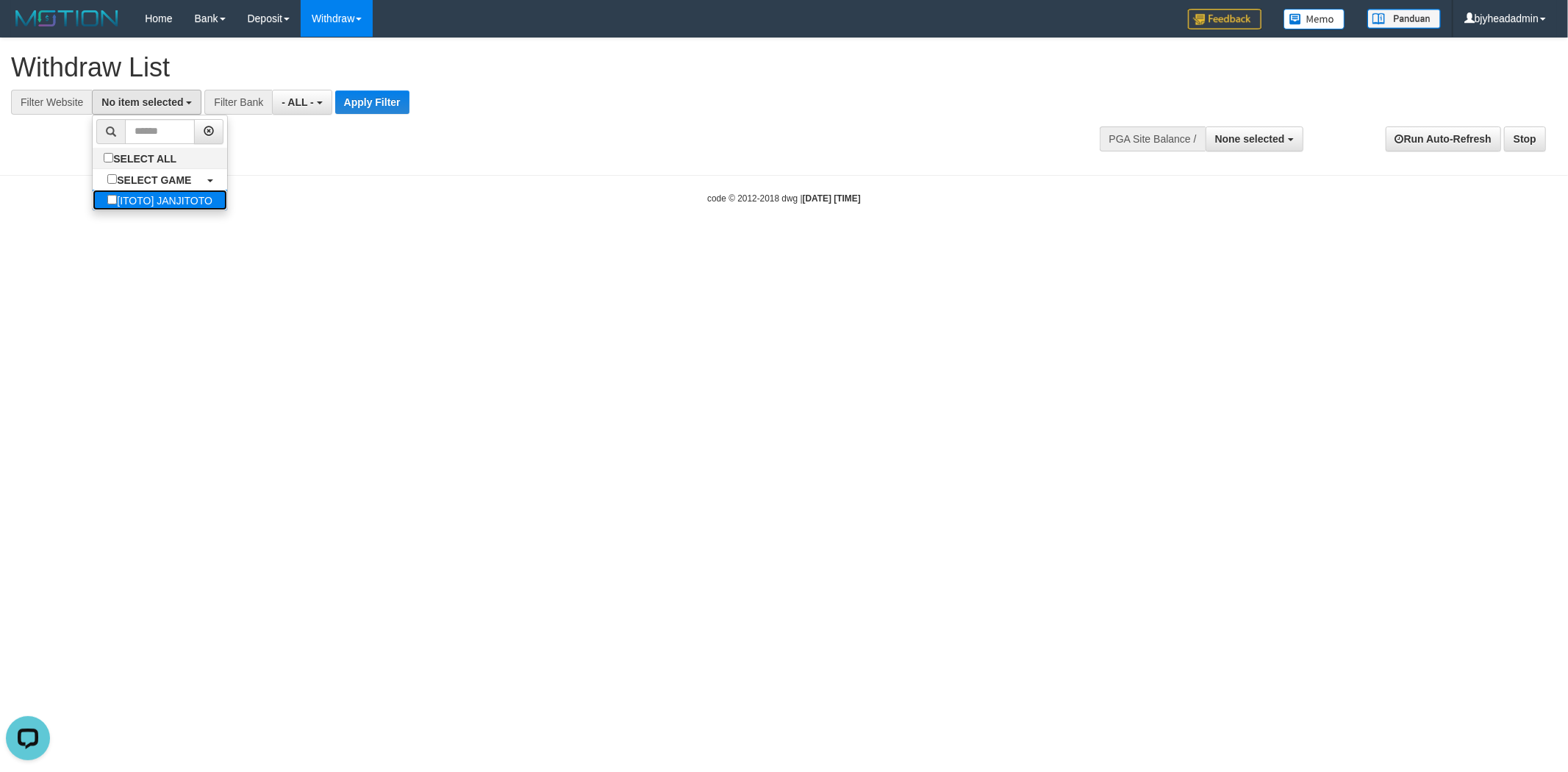 click on "[ITOTO] JANJITOTO" at bounding box center [160, 200] 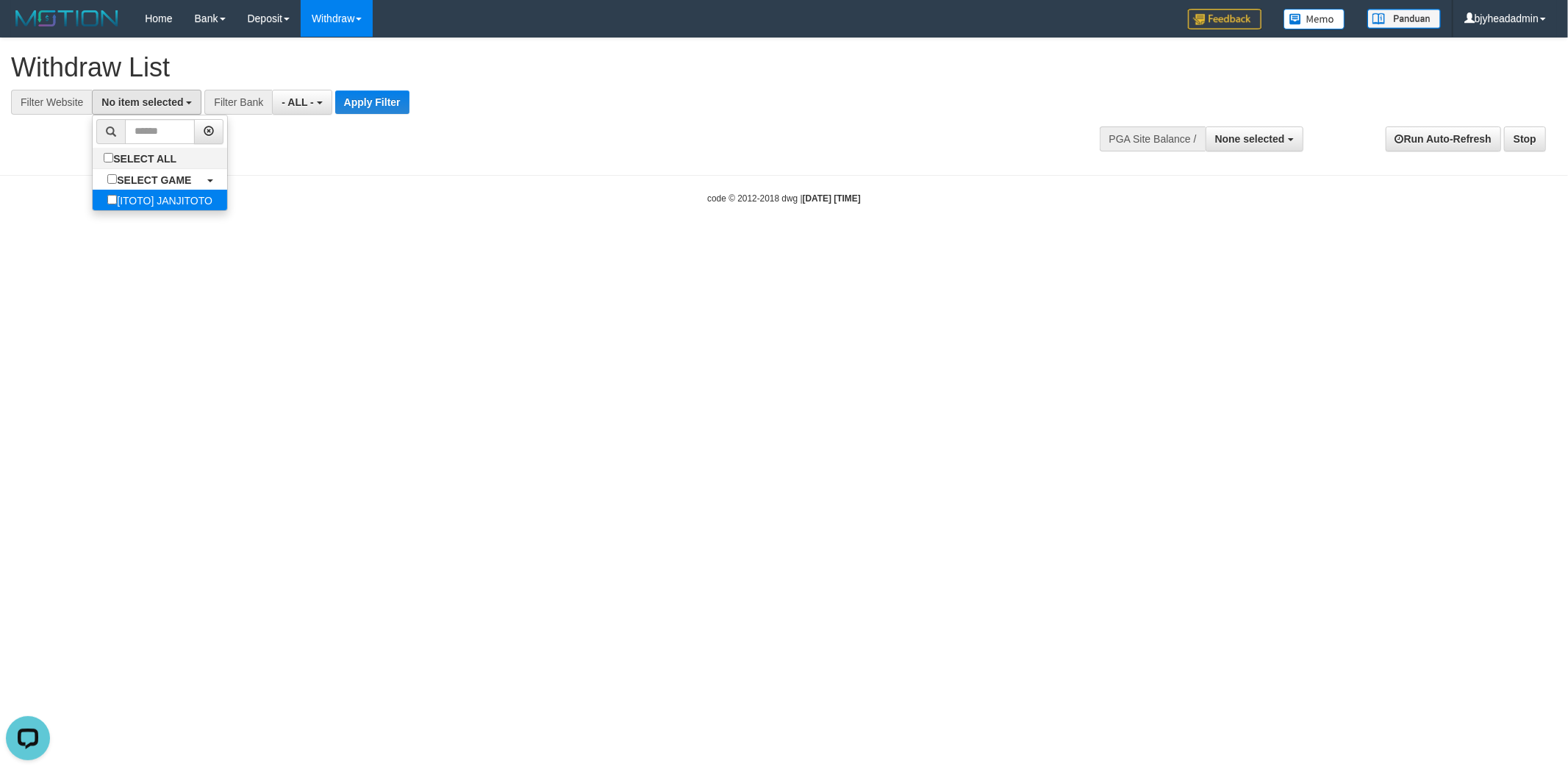 select on "****" 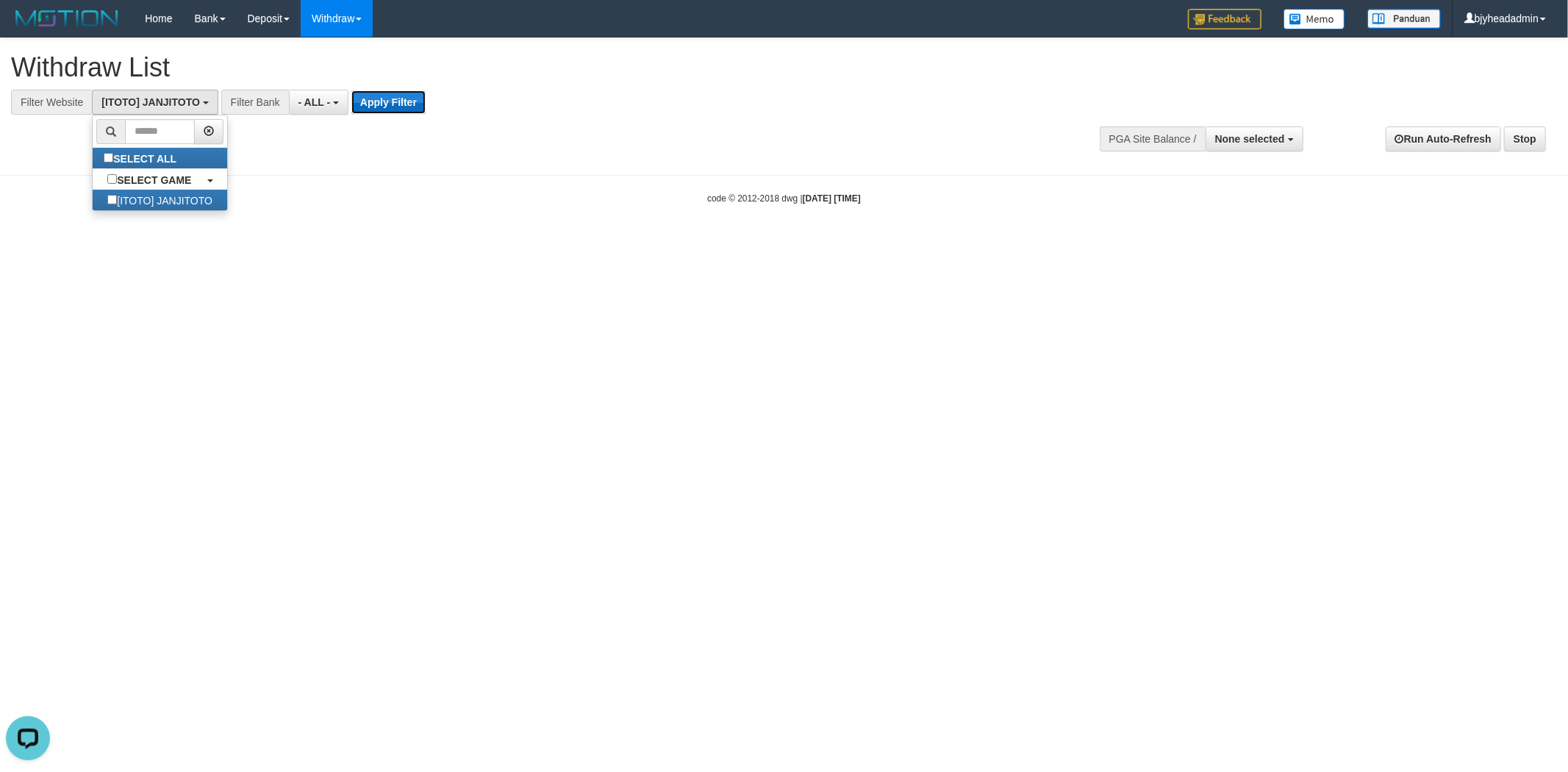 click on "Apply Filter" at bounding box center [388, 102] 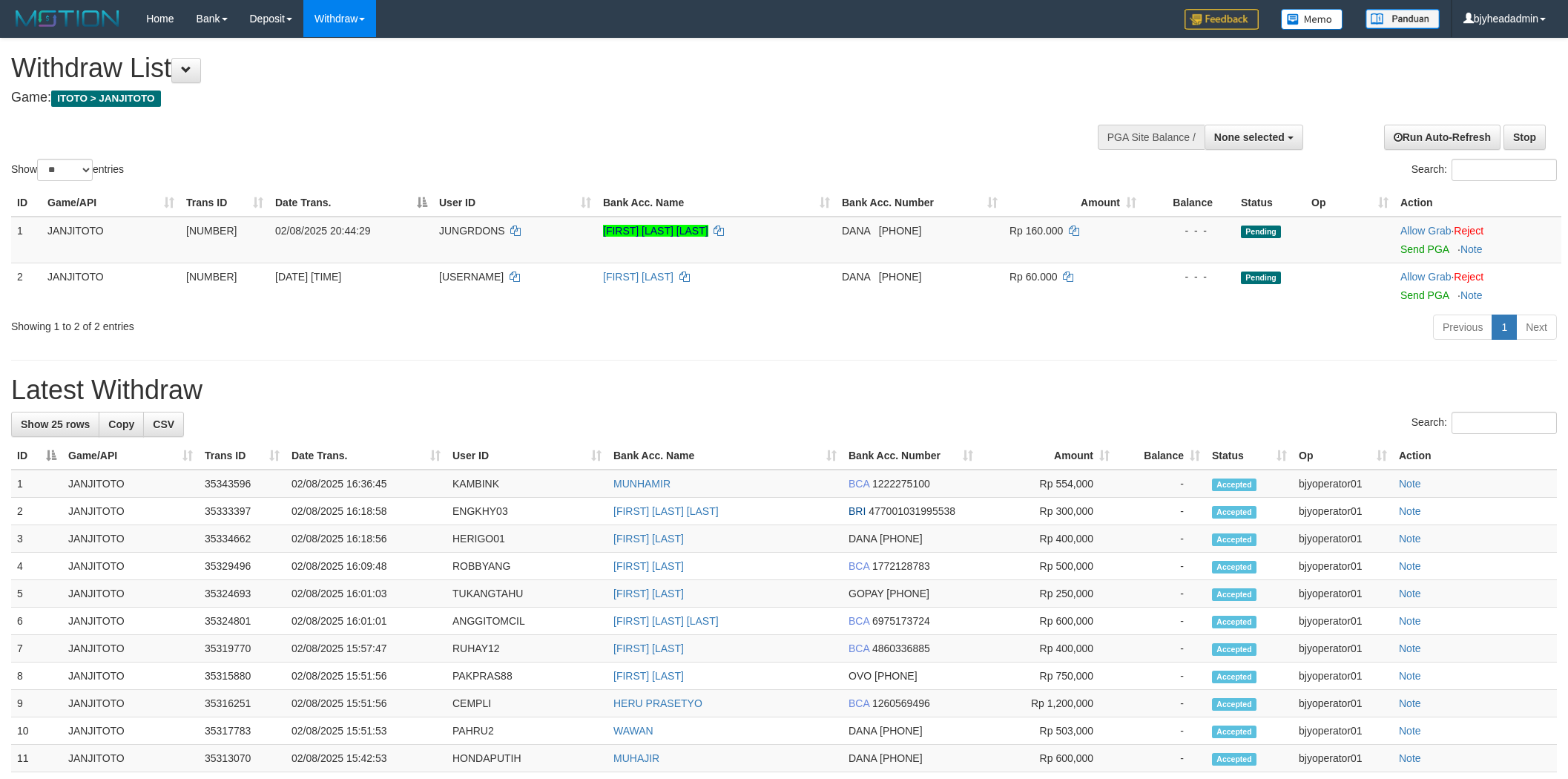 select 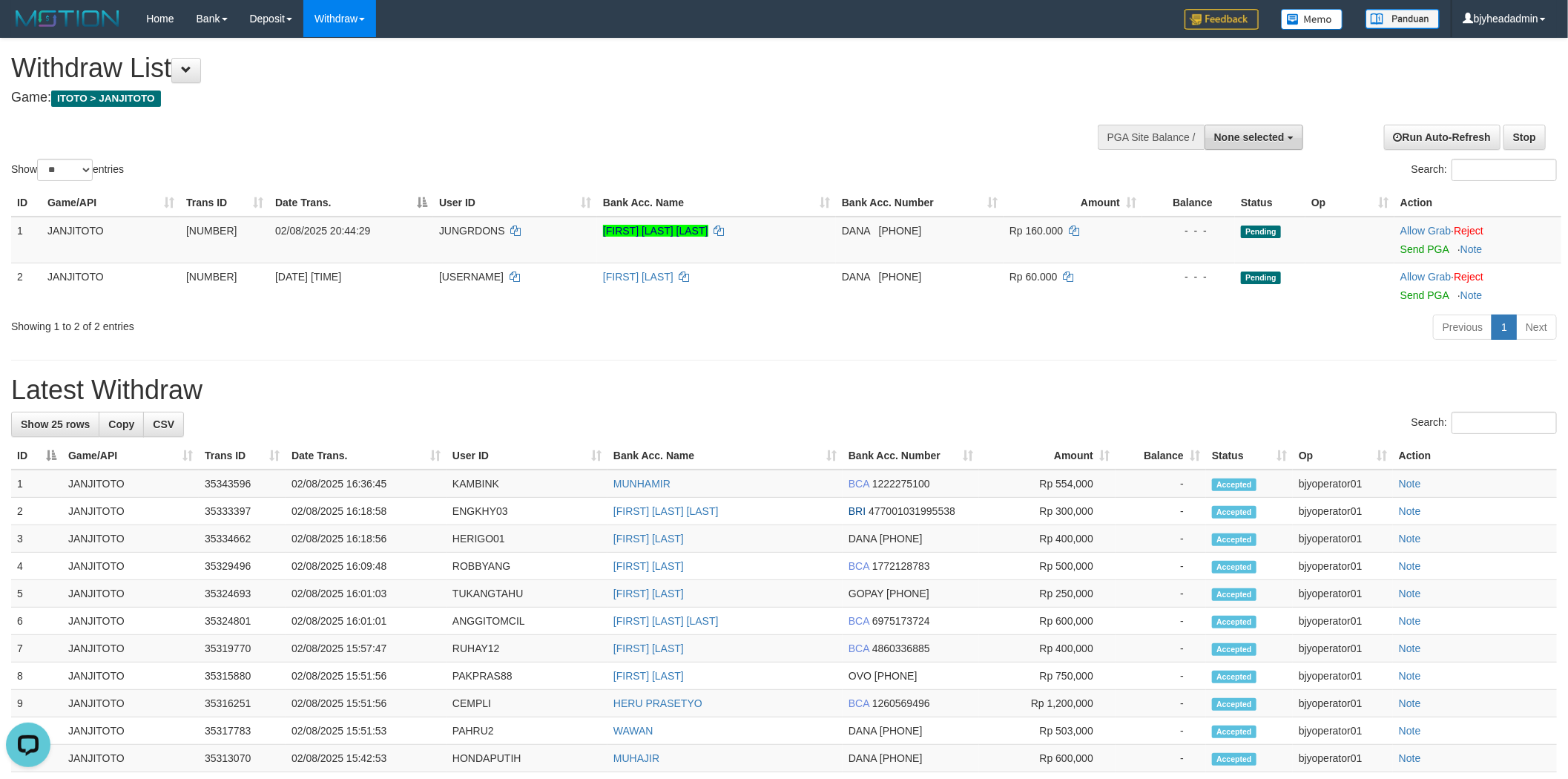 click on "None selected" at bounding box center (1249, 137) 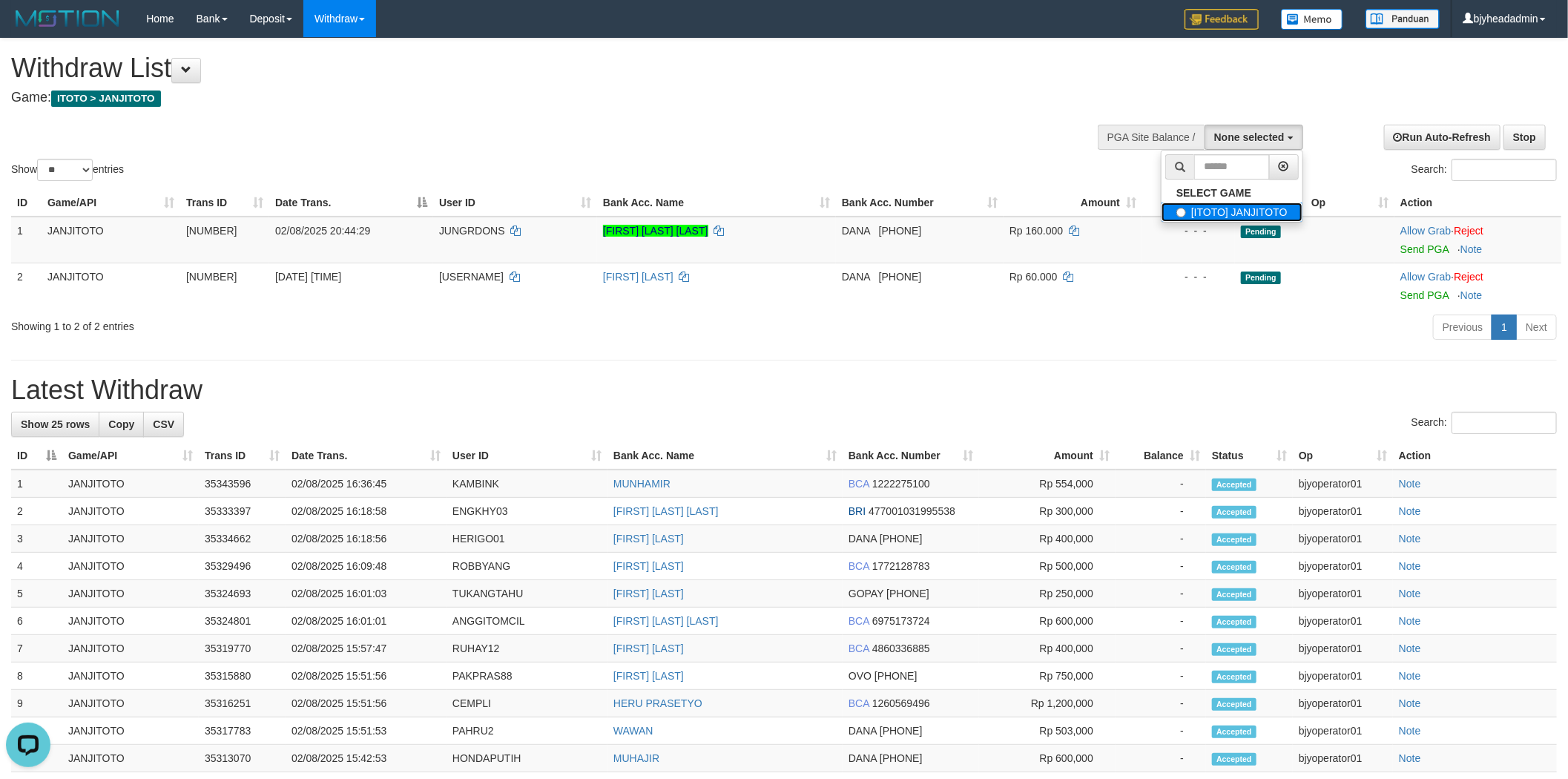 click on "[ITOTO] JANJITOTO" at bounding box center [1232, 212] 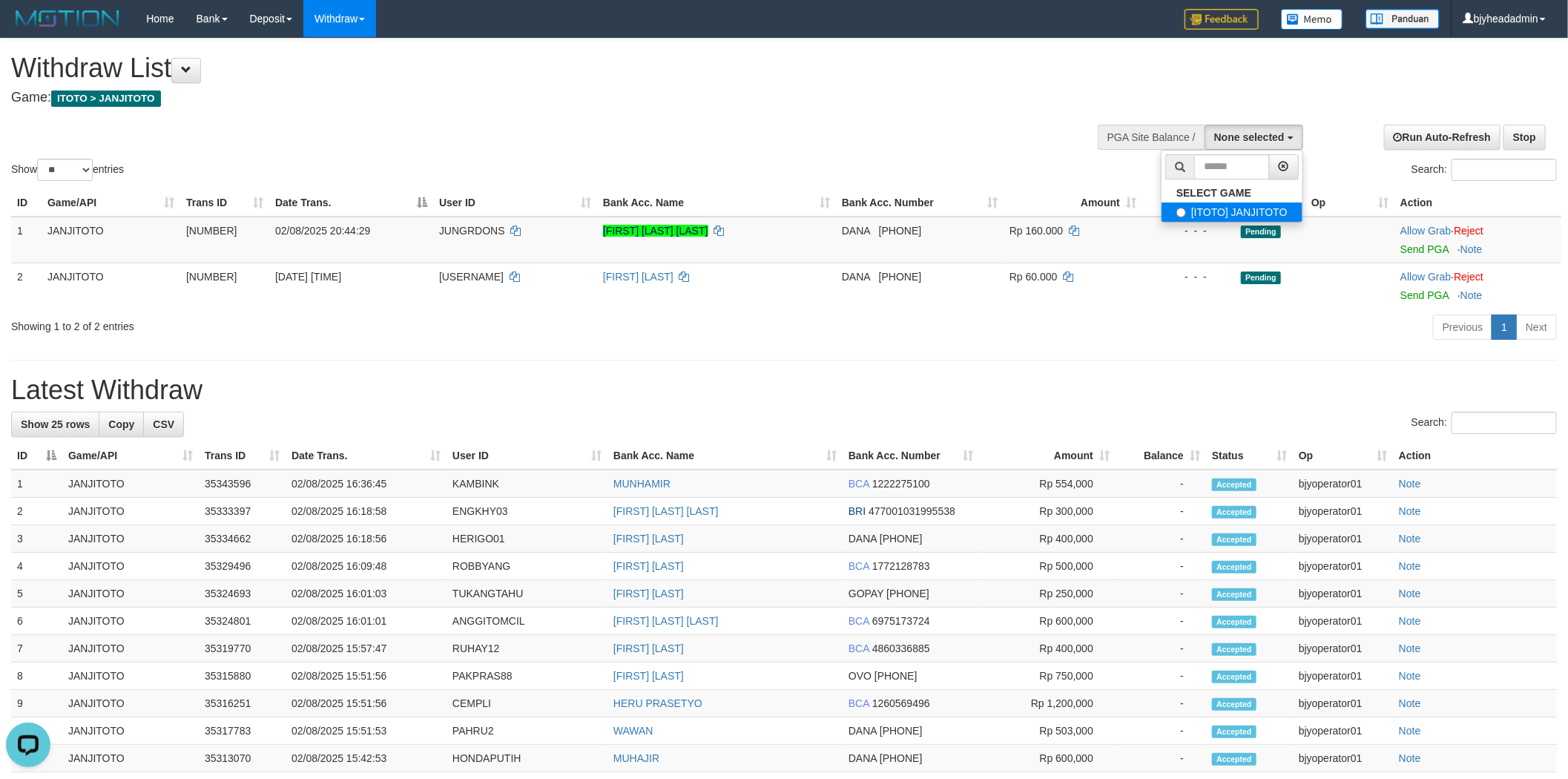 select on "****" 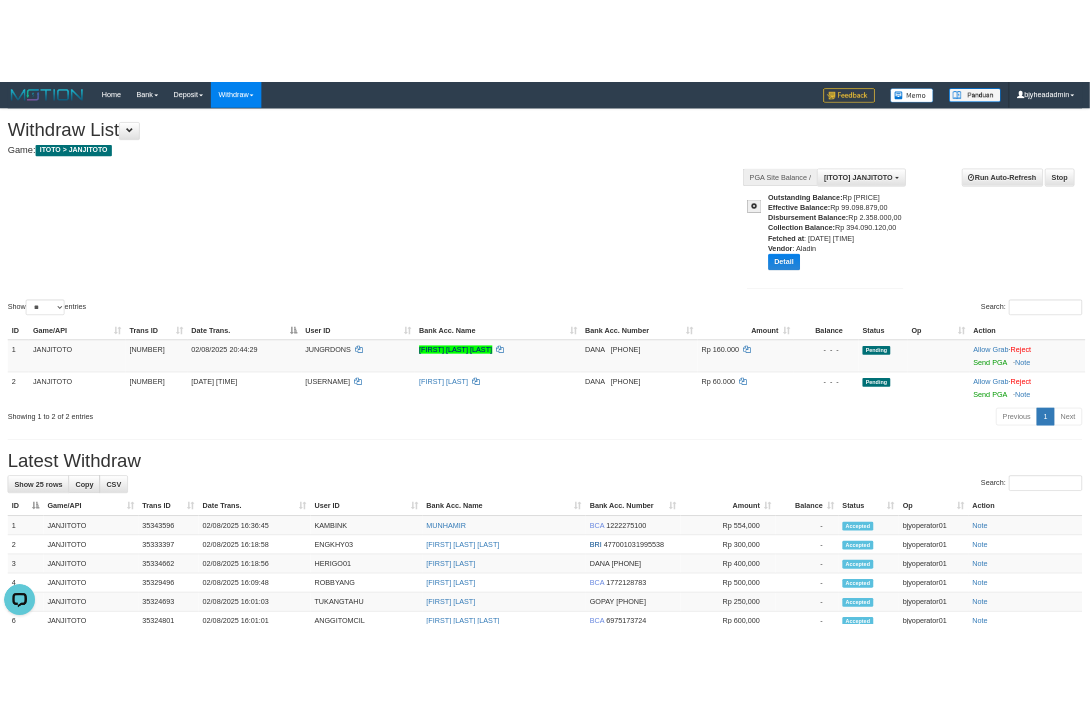 scroll, scrollTop: 17, scrollLeft: 0, axis: vertical 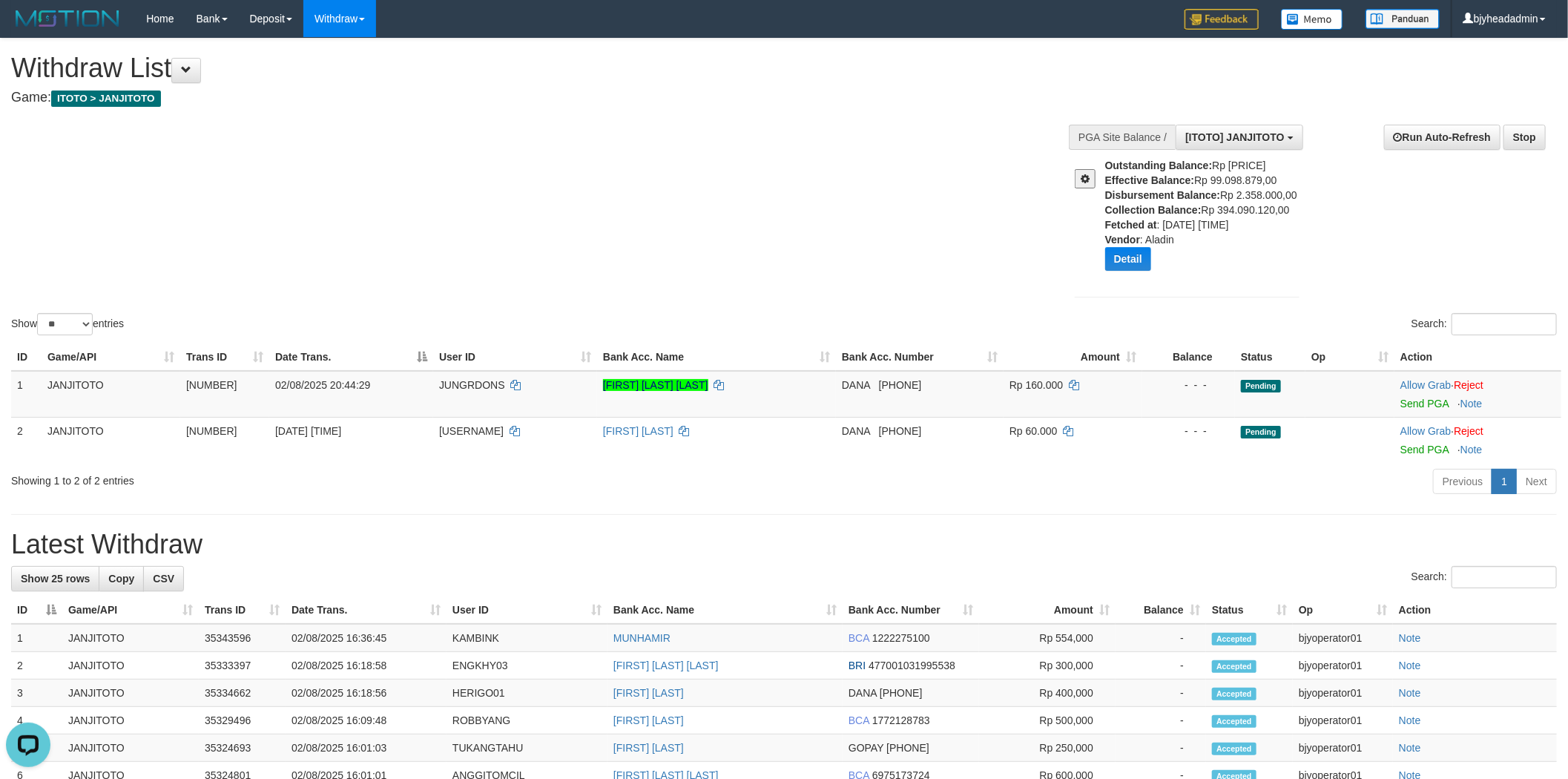 click on "Show  ** ** ** ***  entries Search:" at bounding box center (784, 188) 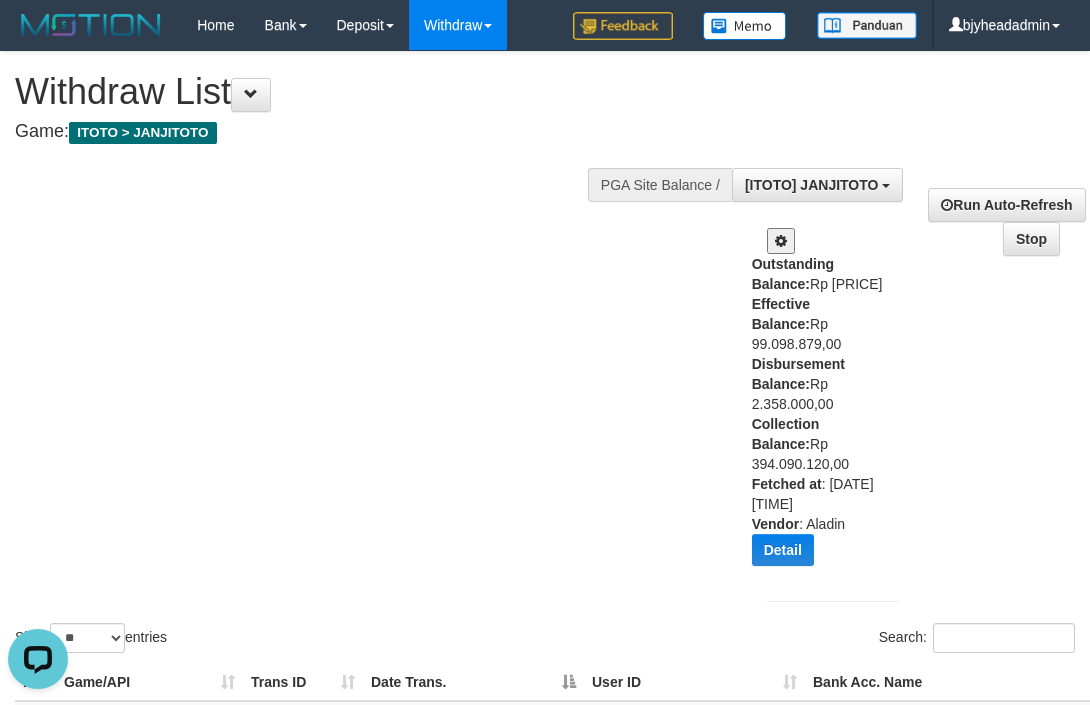 click on "Show  ** ** ** ***  entries Search:" at bounding box center (545, 354) 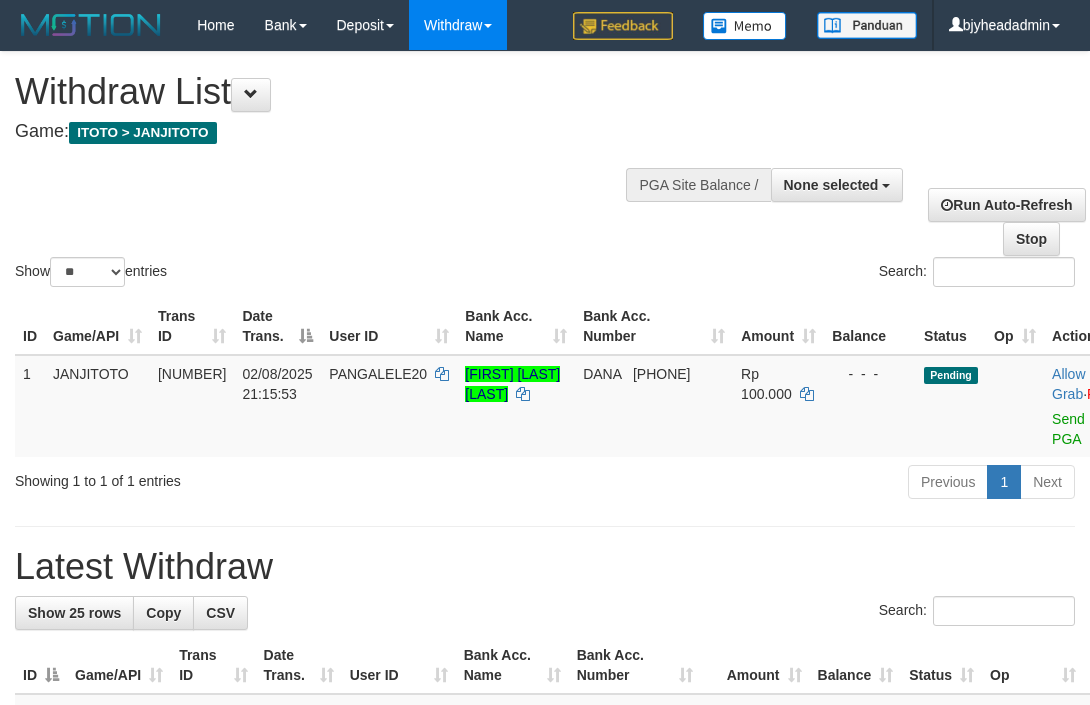 select 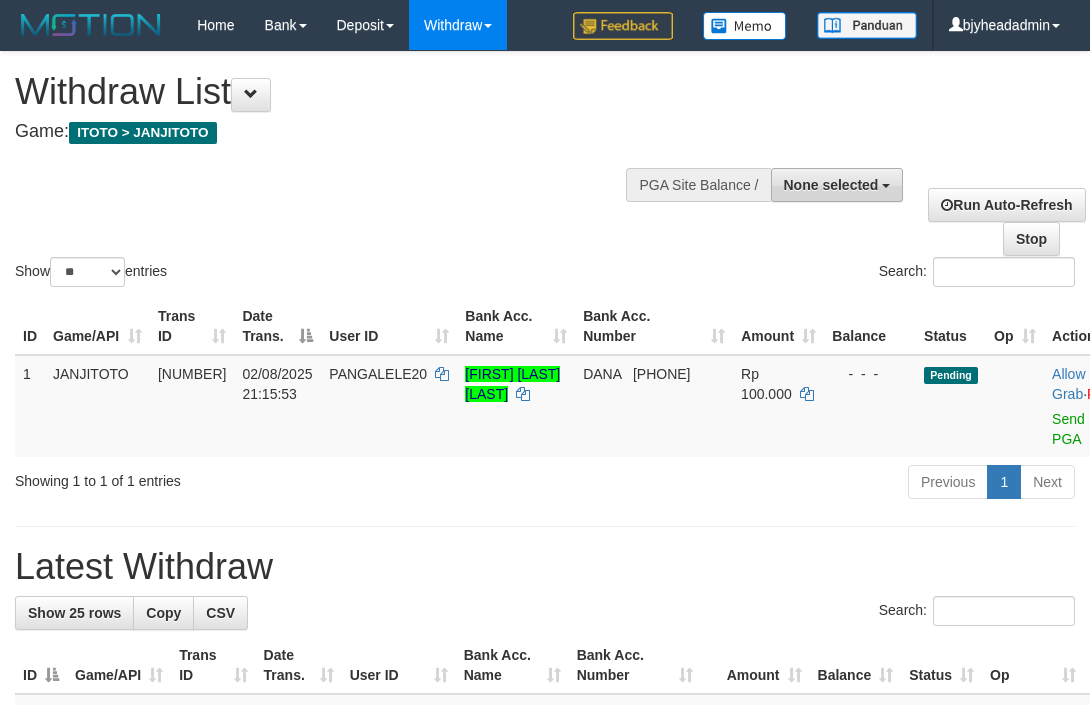 click on "None selected" at bounding box center [831, 185] 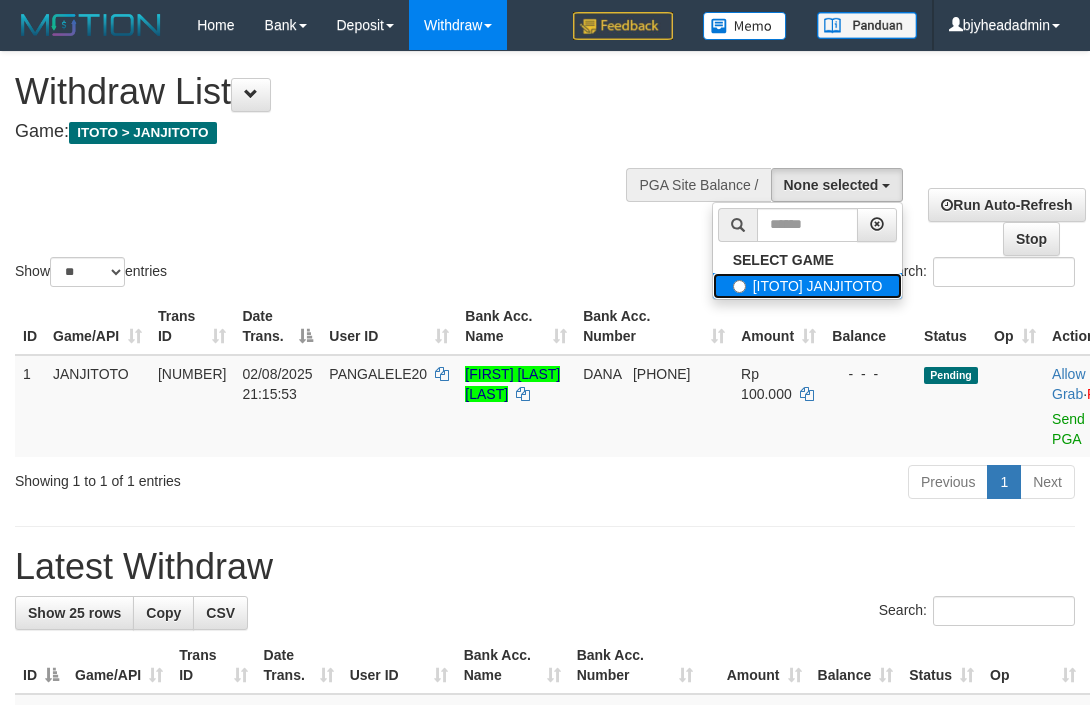 click on "[ITOTO] JANJITOTO" at bounding box center (808, 286) 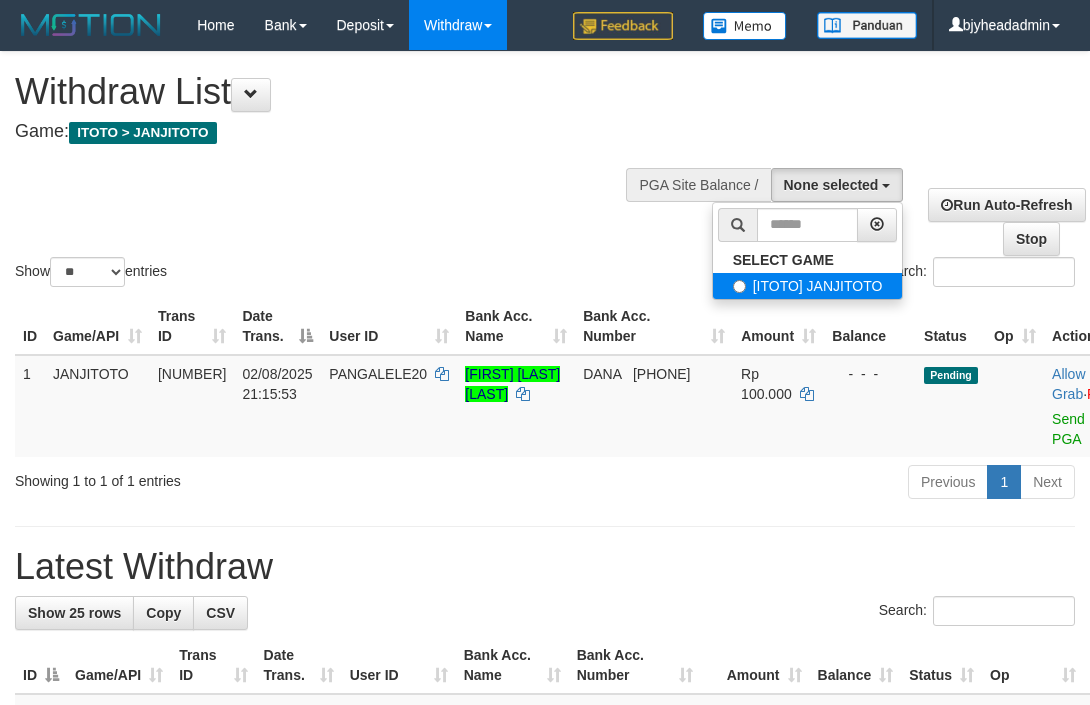 select on "****" 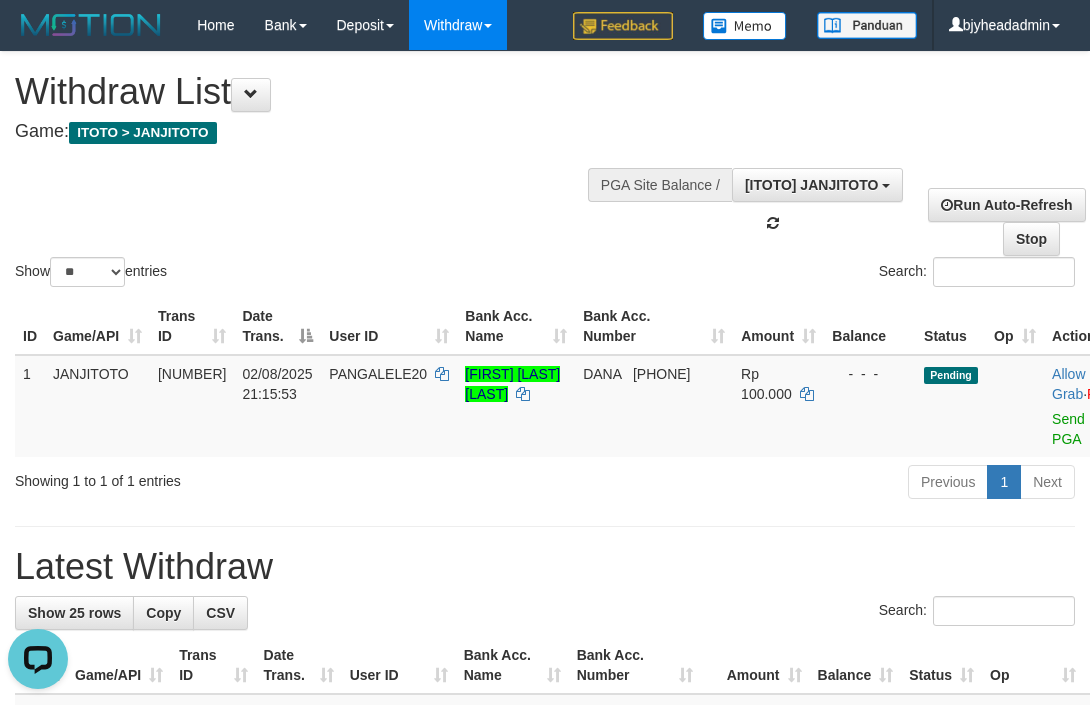 scroll, scrollTop: 0, scrollLeft: 0, axis: both 